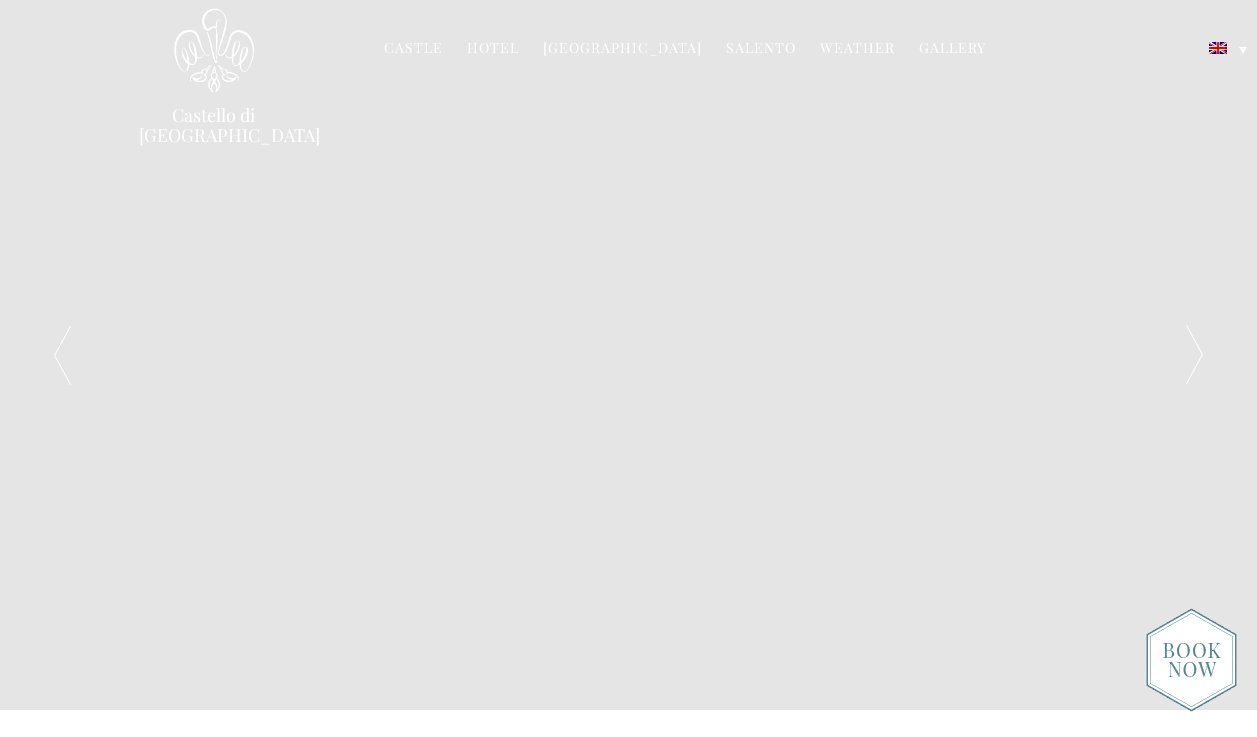 scroll, scrollTop: 0, scrollLeft: 0, axis: both 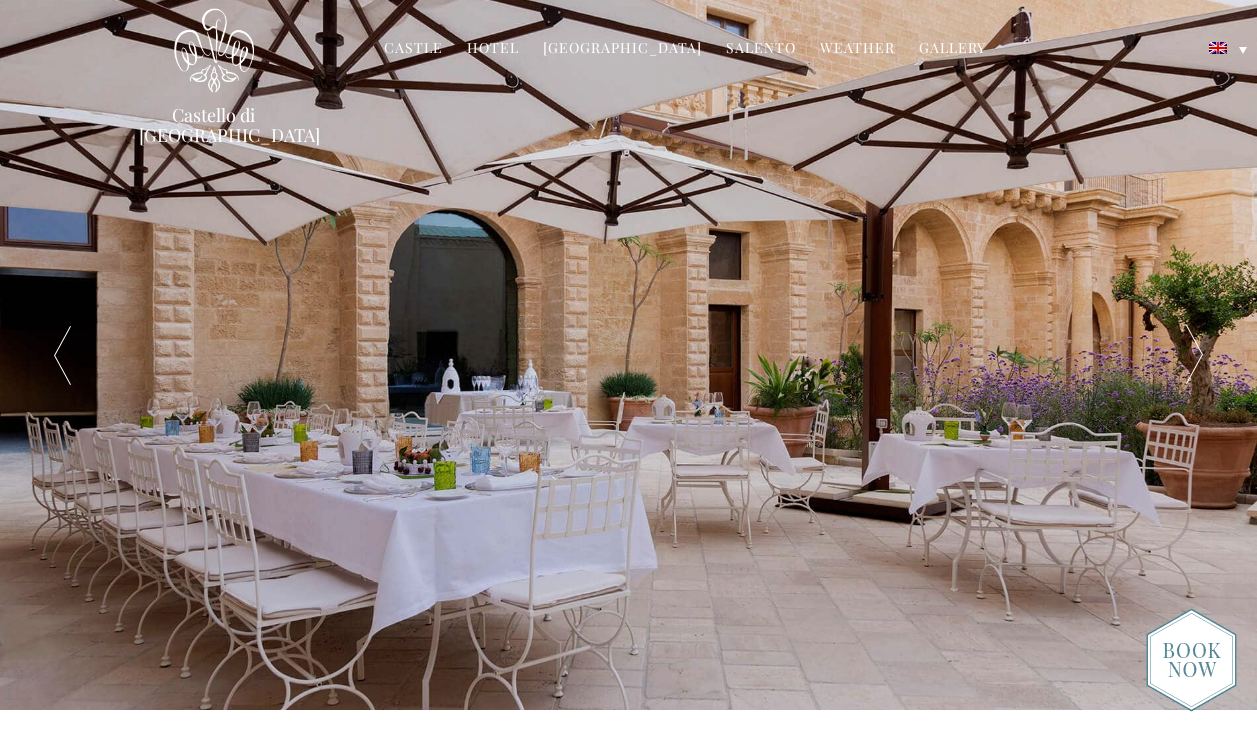 click on "Castle" at bounding box center (413, 49) 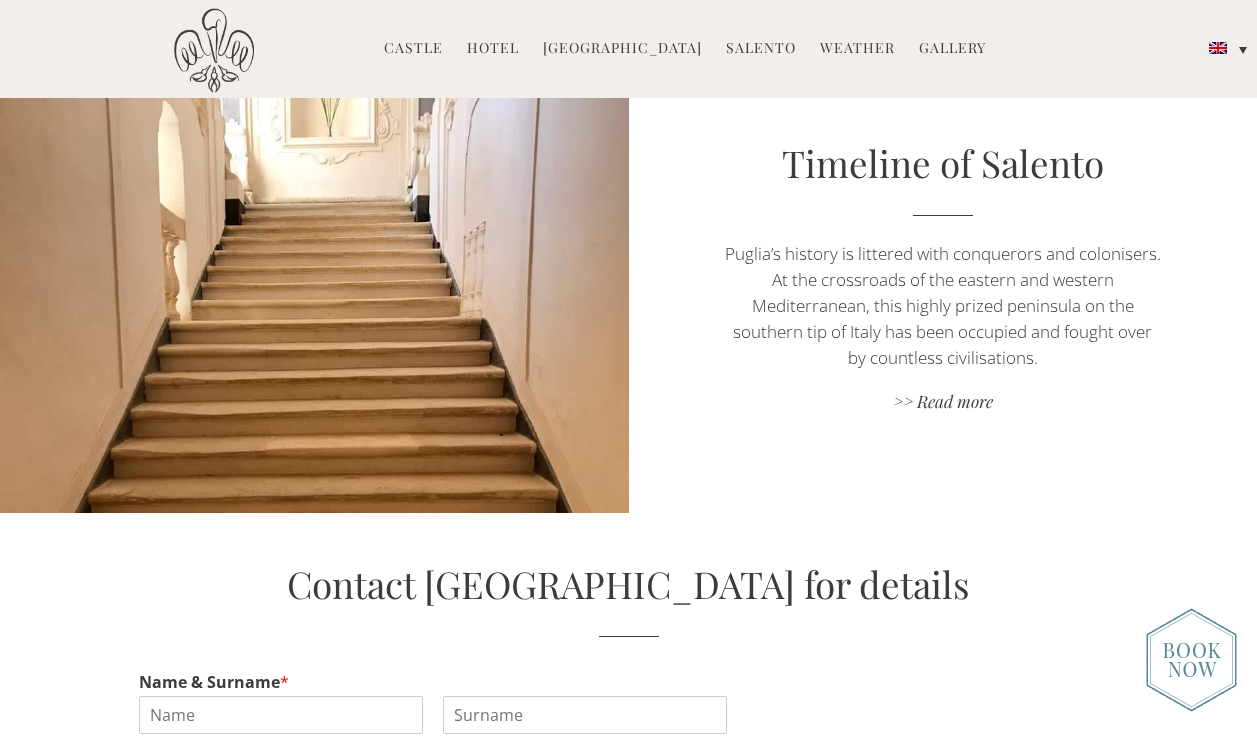 scroll, scrollTop: 3835, scrollLeft: 0, axis: vertical 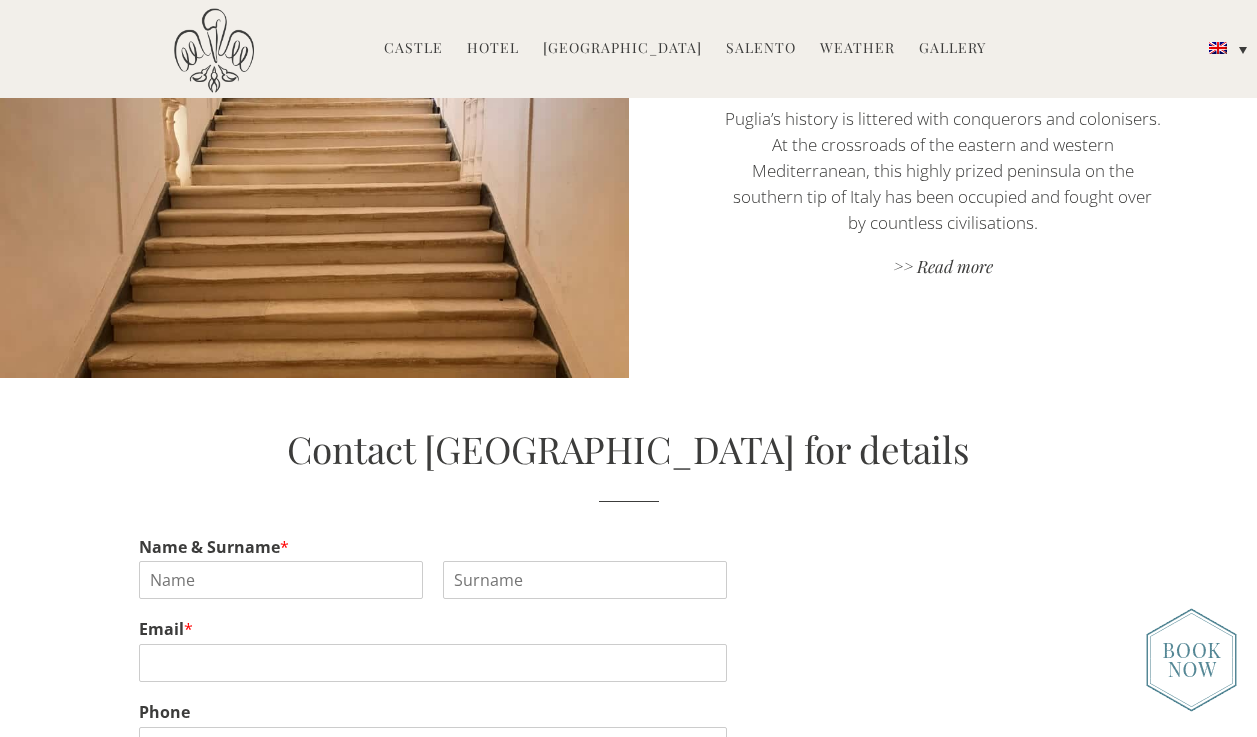 click on "Gallery" at bounding box center [952, 49] 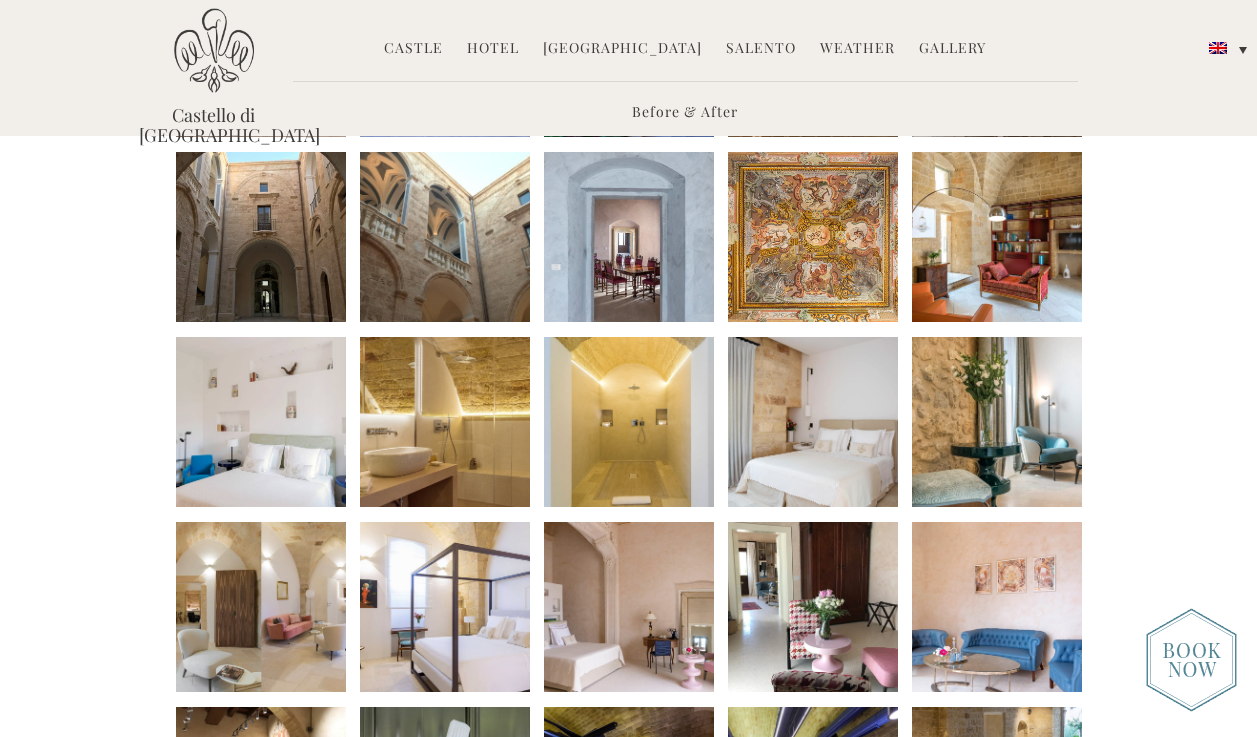scroll, scrollTop: 327, scrollLeft: 0, axis: vertical 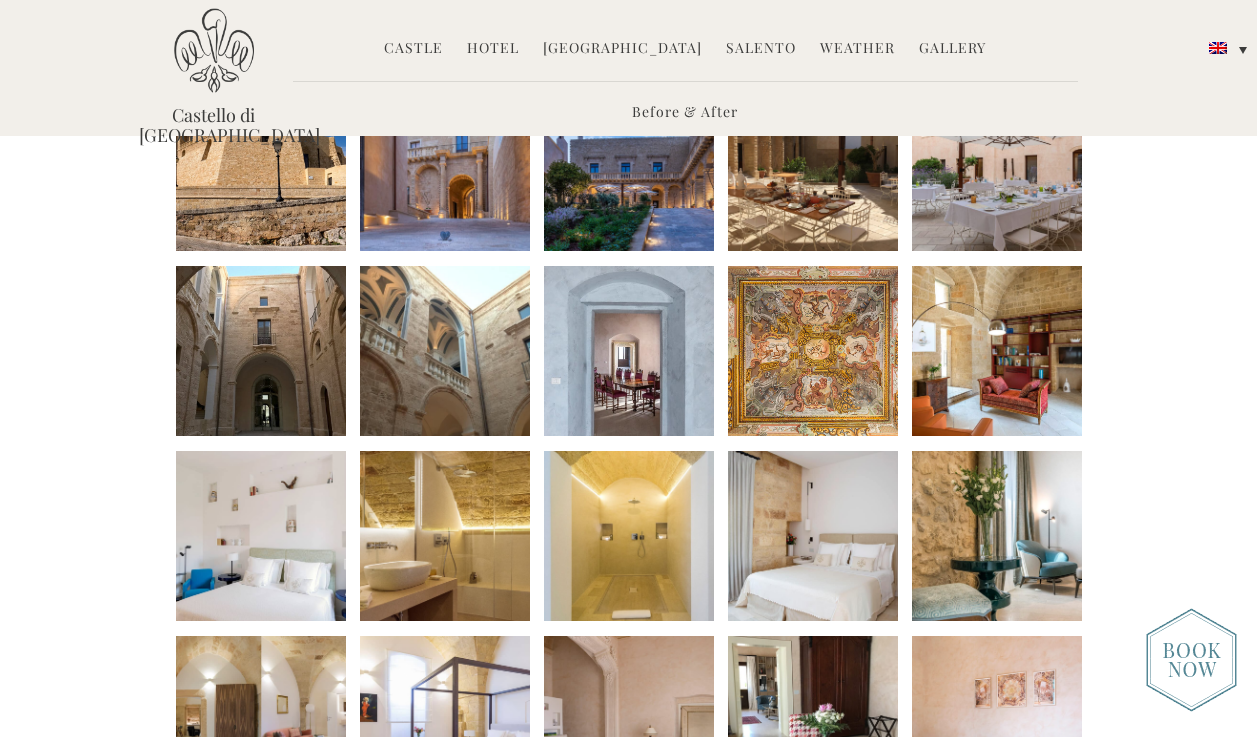 click at bounding box center [214, 50] 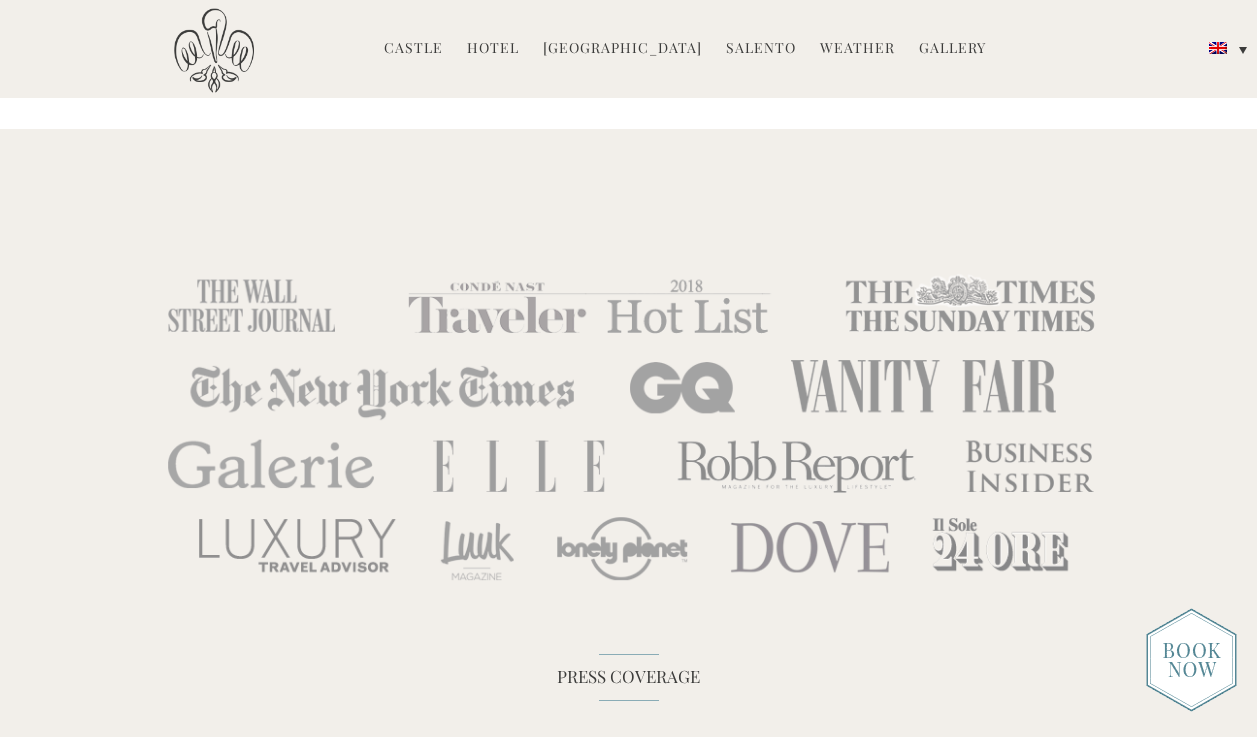 scroll, scrollTop: 5189, scrollLeft: 0, axis: vertical 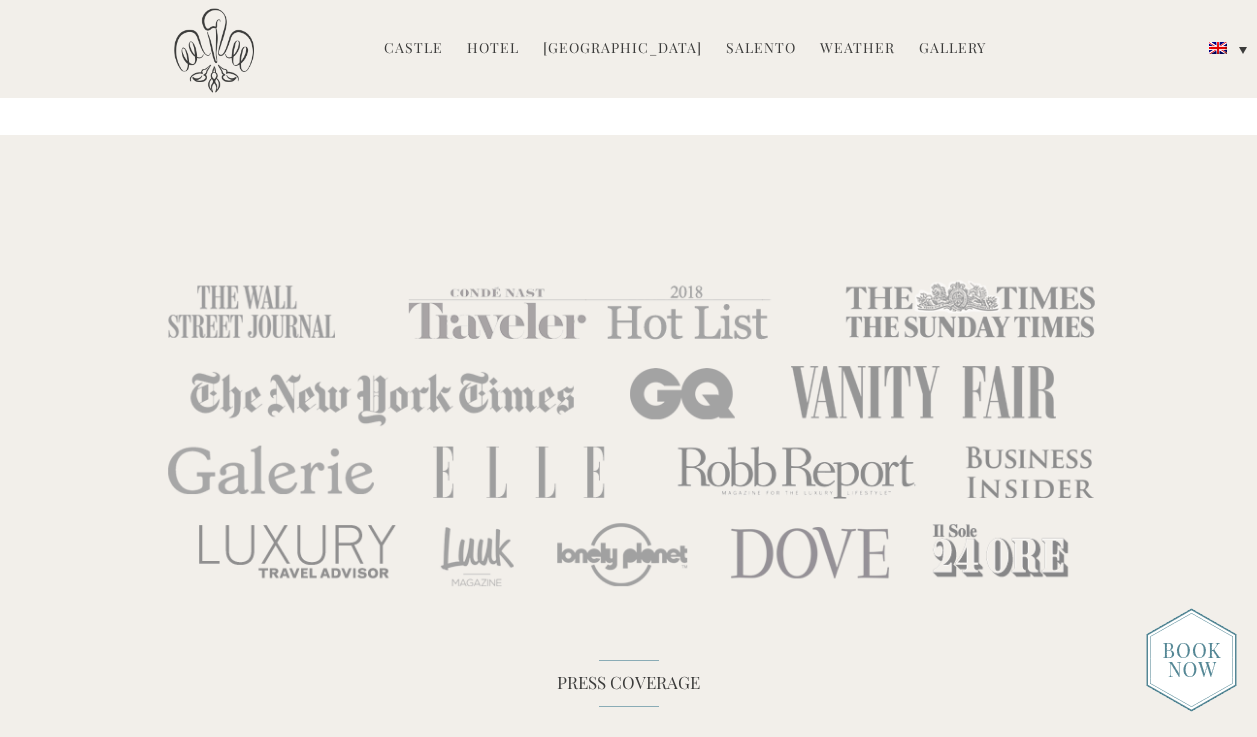 click at bounding box center (629, 431) 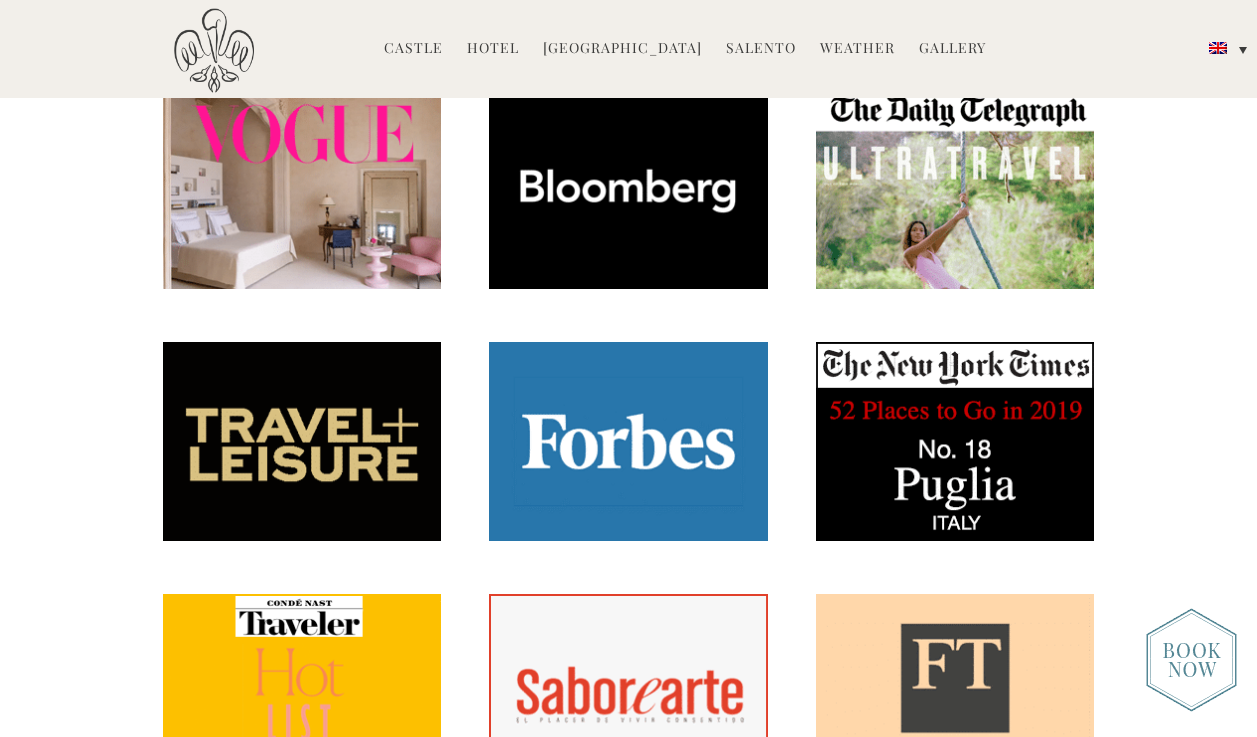 scroll, scrollTop: 1030, scrollLeft: 0, axis: vertical 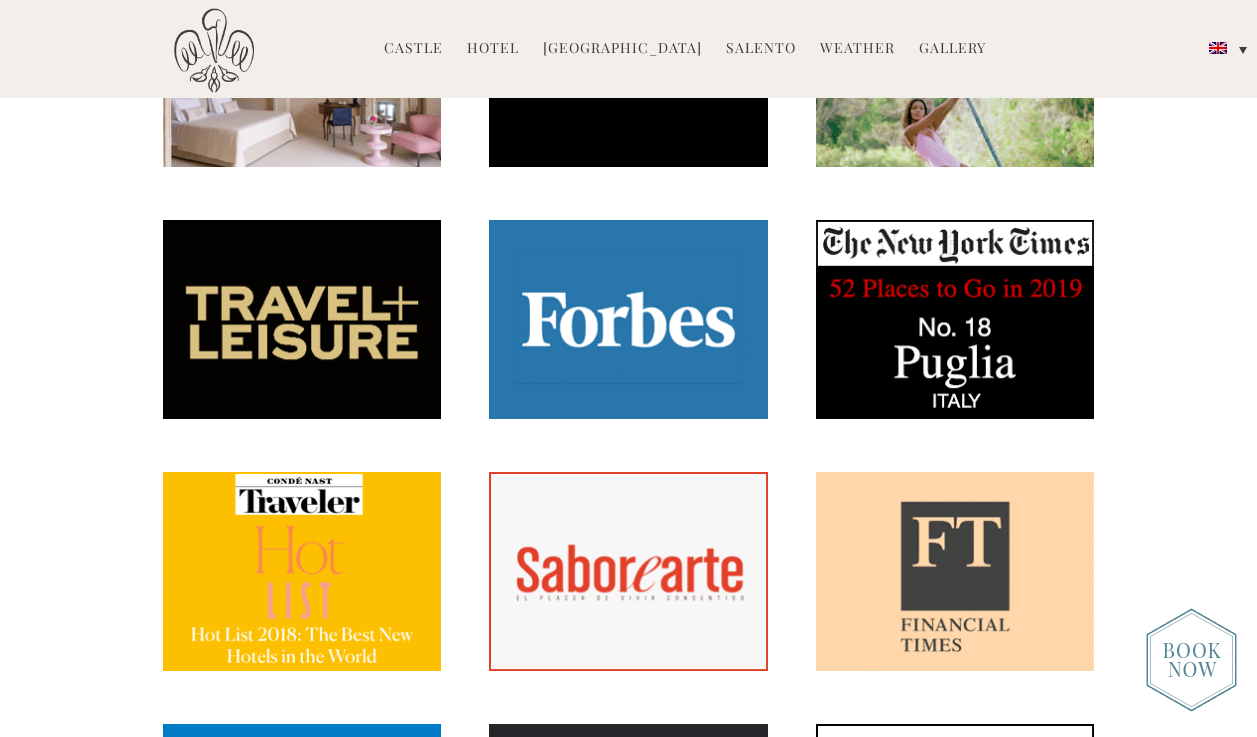 click at bounding box center [628, 319] 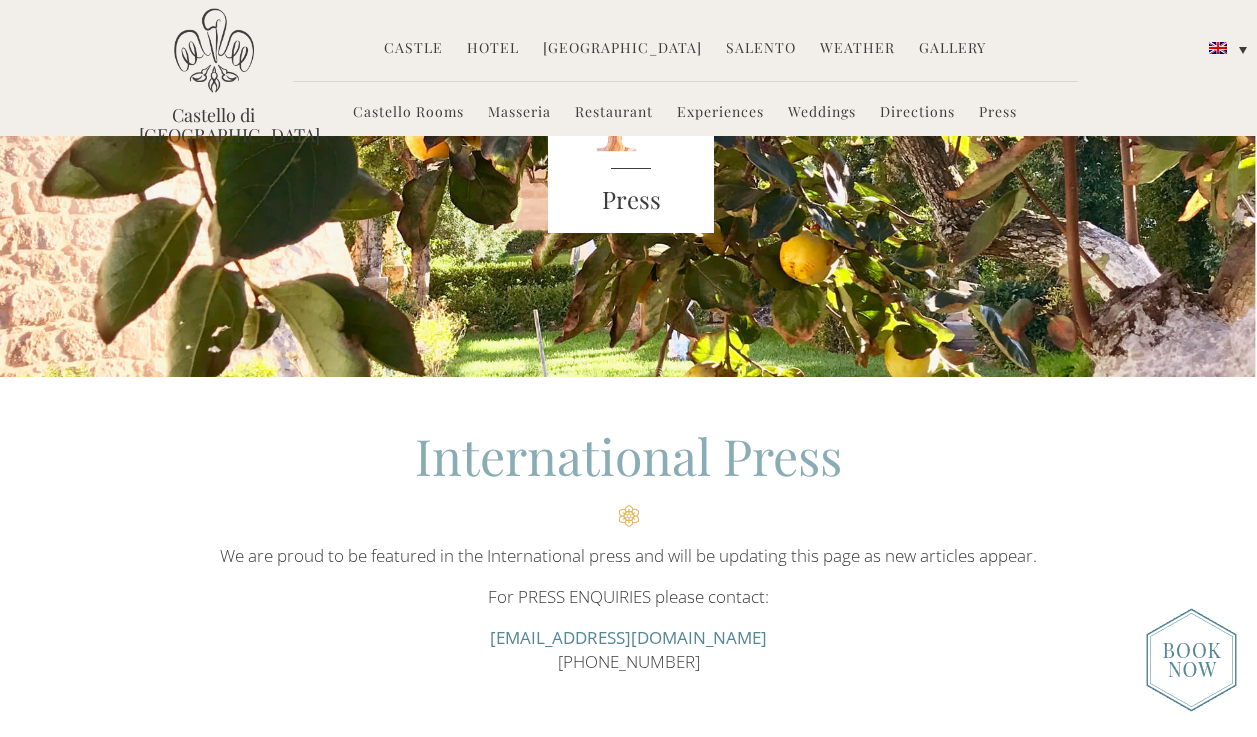 scroll, scrollTop: 0, scrollLeft: 0, axis: both 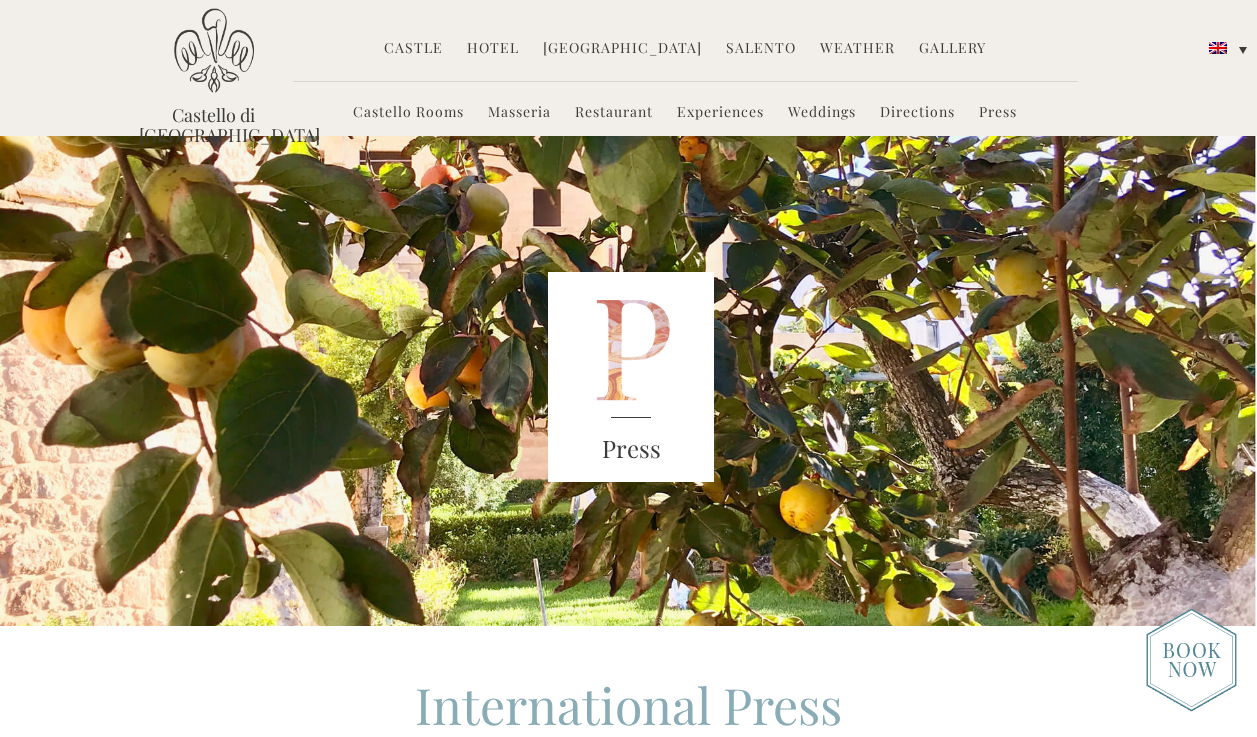 click on "Hotel" at bounding box center [493, 49] 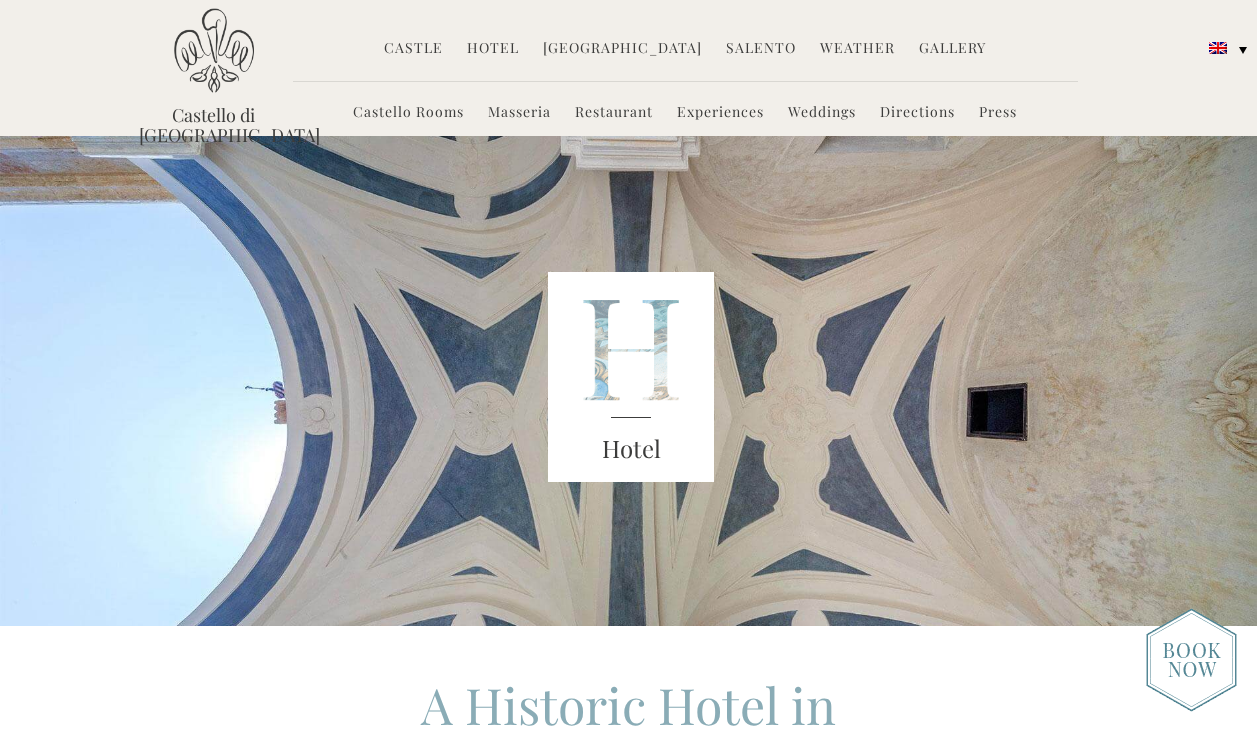 scroll, scrollTop: 0, scrollLeft: 0, axis: both 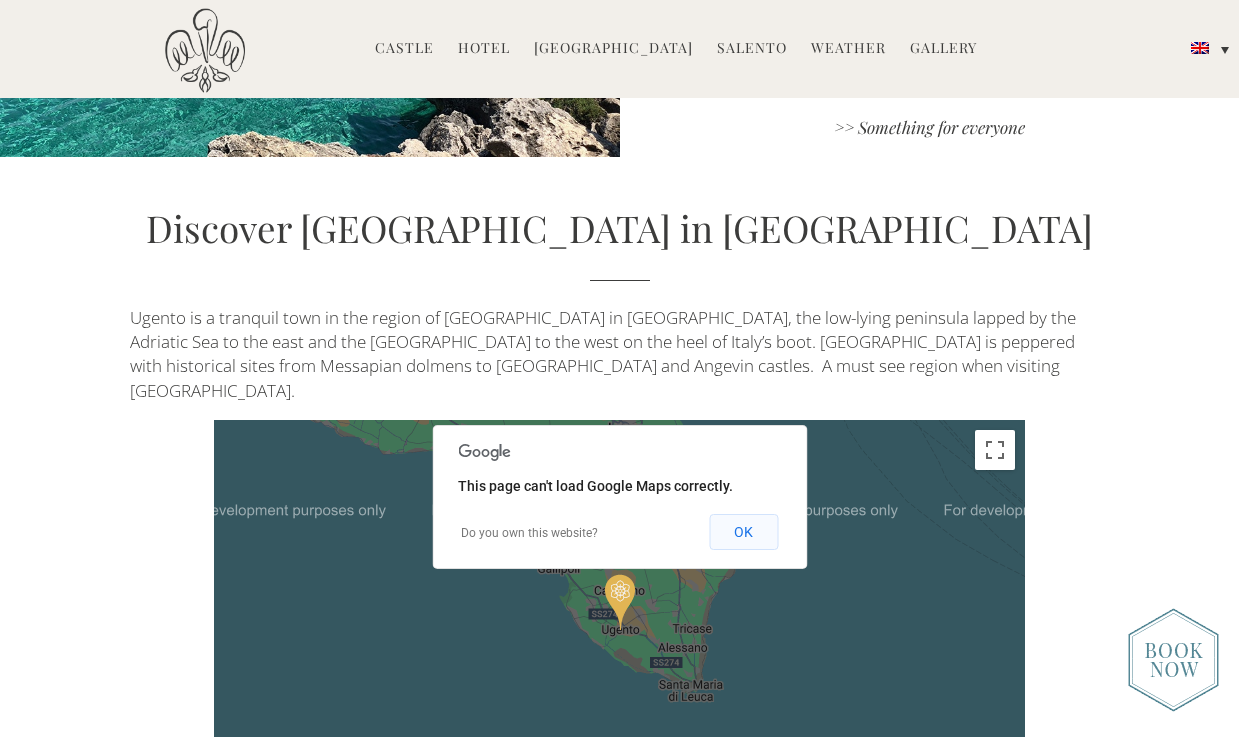 click on "OK" at bounding box center [743, 532] 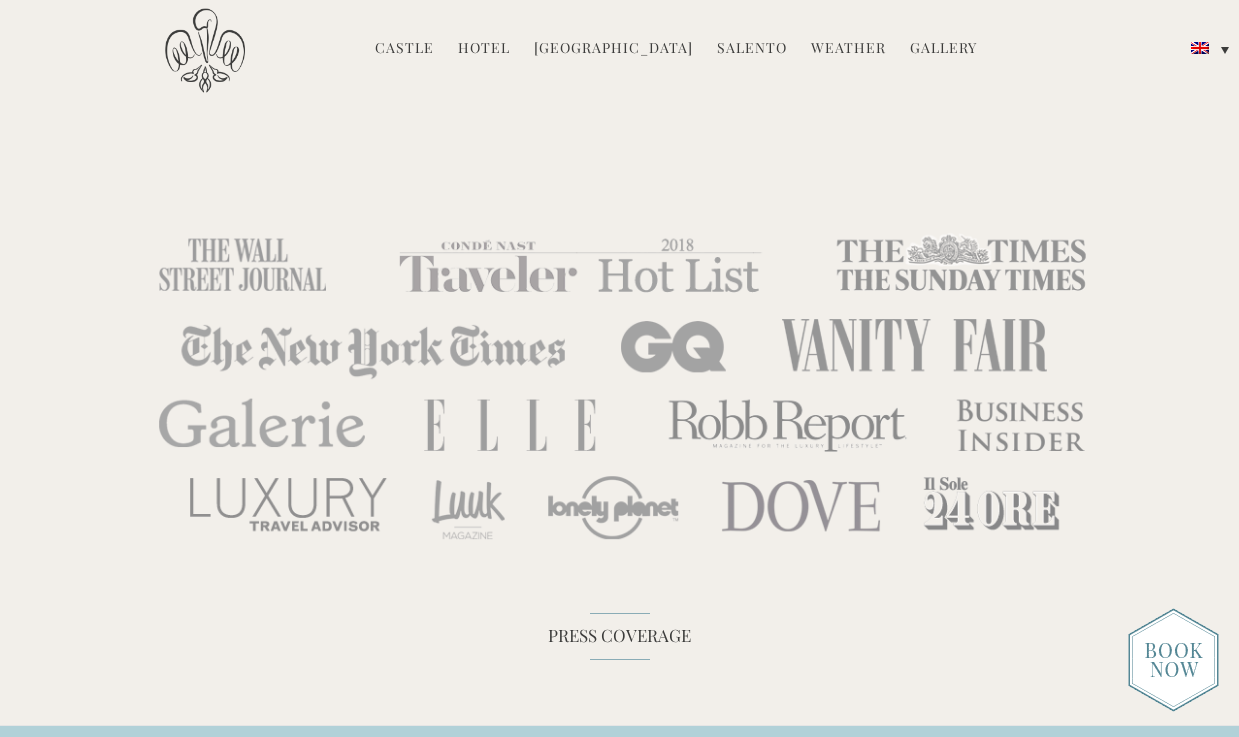scroll, scrollTop: 5205, scrollLeft: 0, axis: vertical 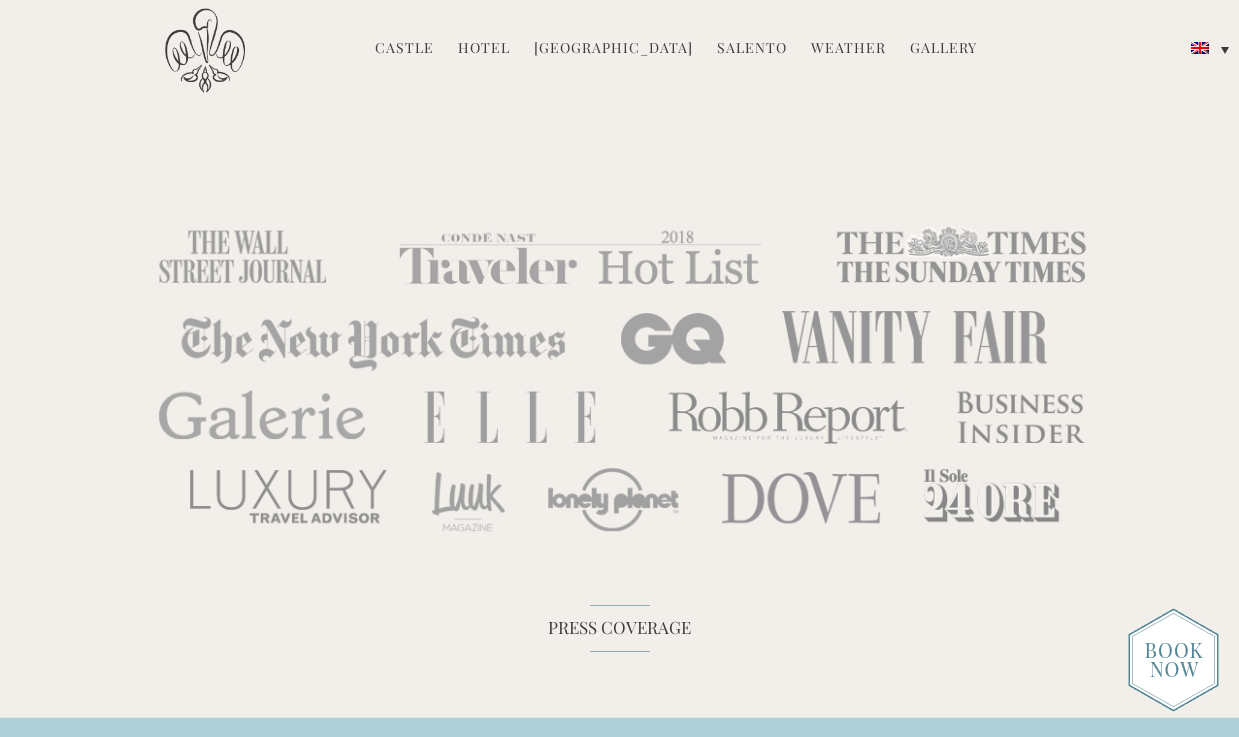 click on "Press Coverage" at bounding box center [620, 628] 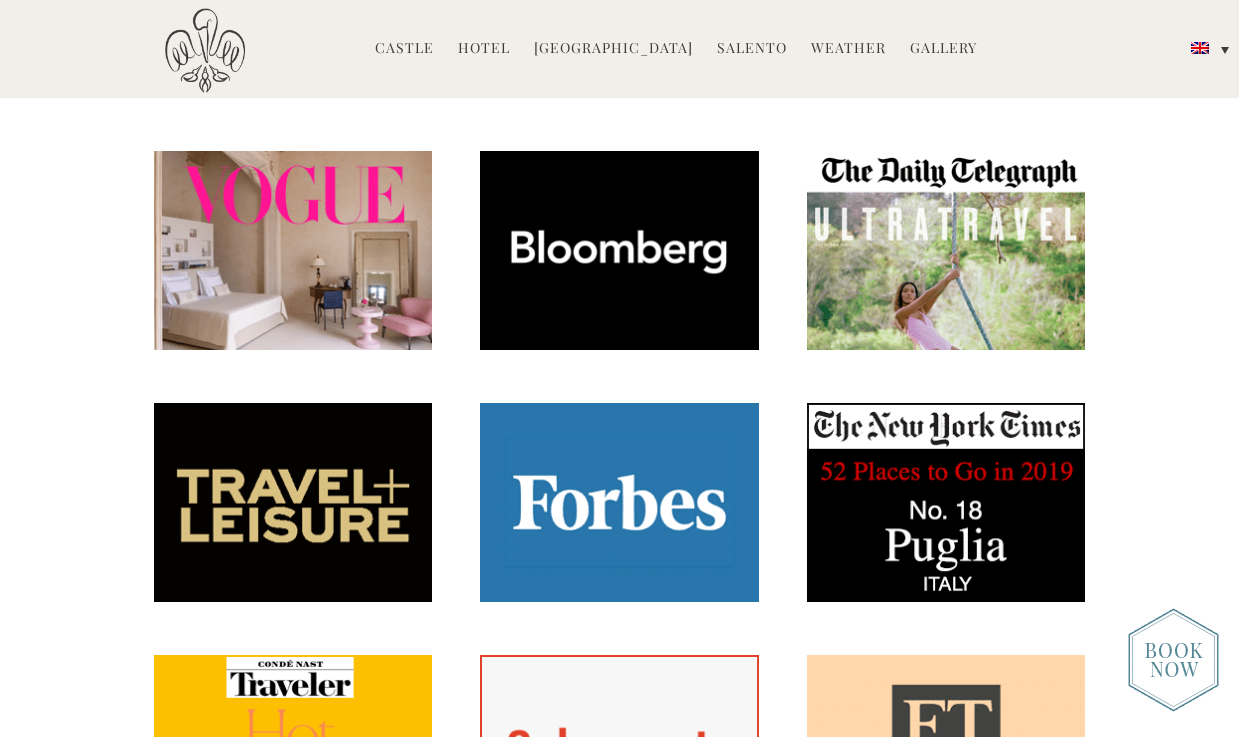 scroll, scrollTop: 894, scrollLeft: 0, axis: vertical 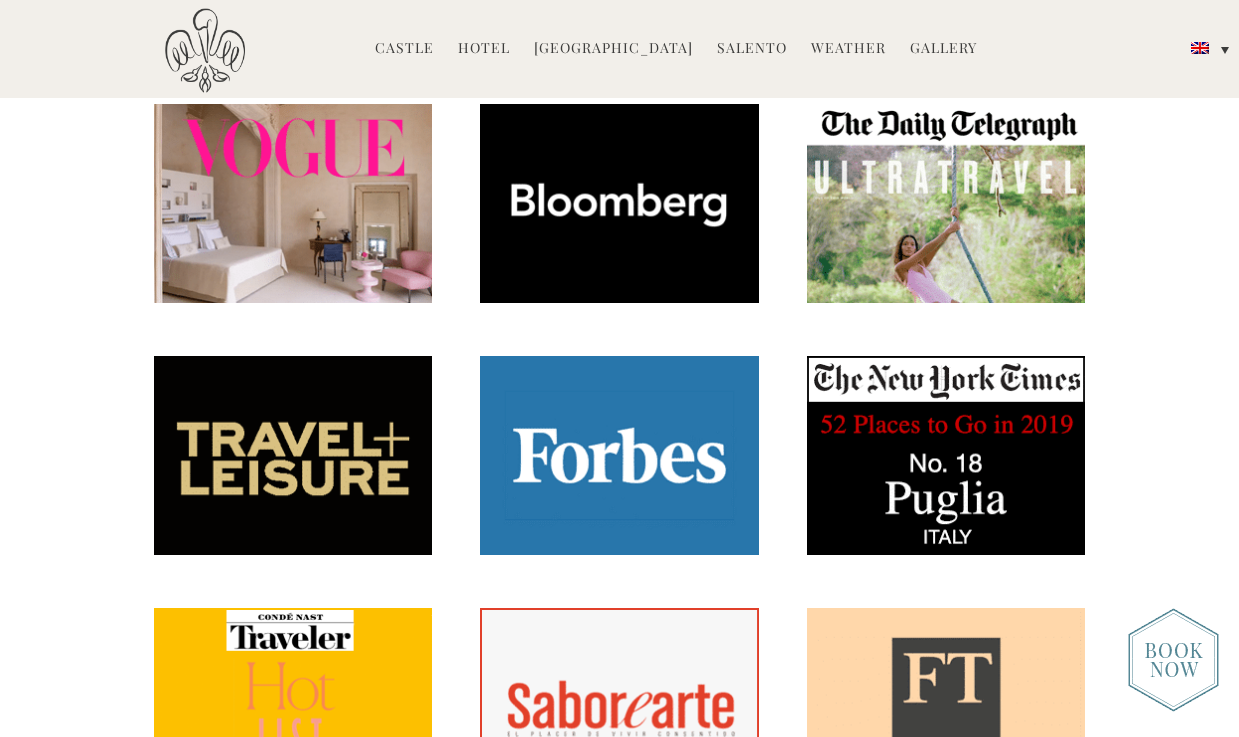 click at bounding box center (293, 203) 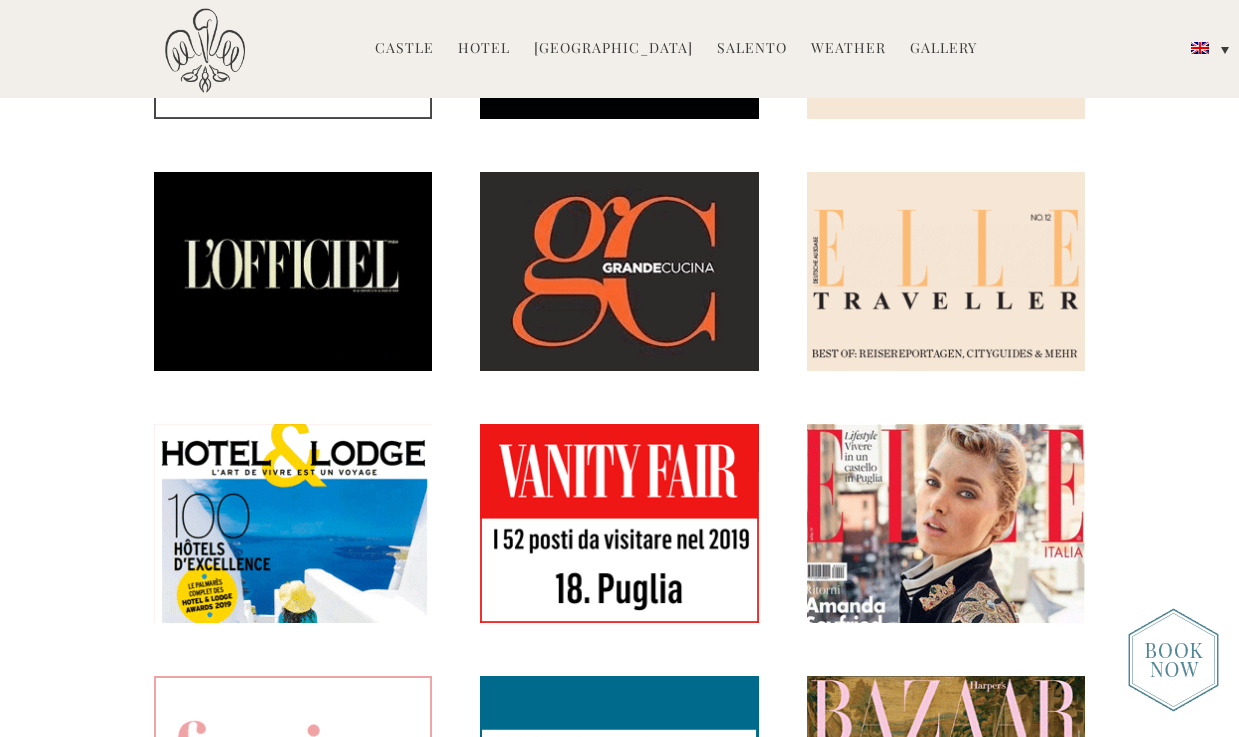 scroll, scrollTop: 2843, scrollLeft: 0, axis: vertical 